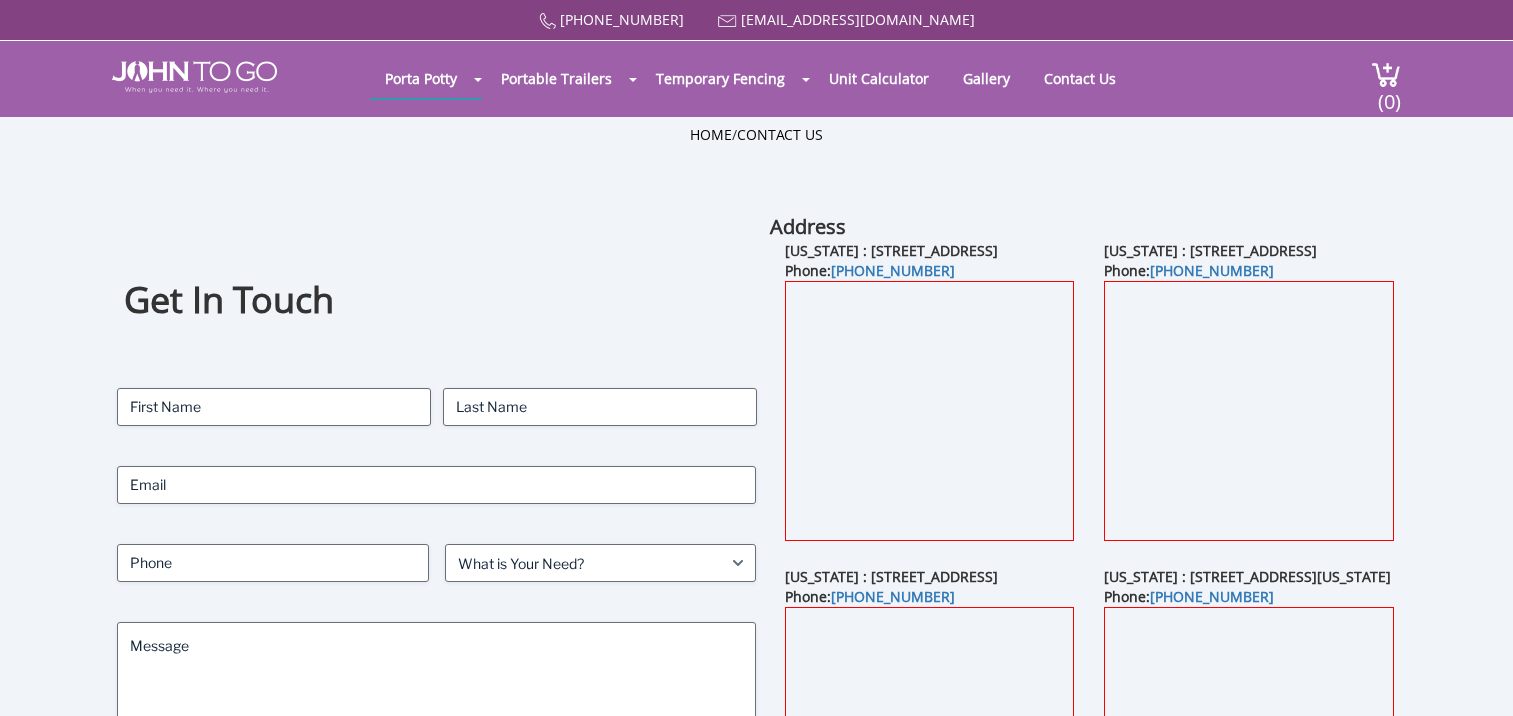 scroll, scrollTop: 0, scrollLeft: 0, axis: both 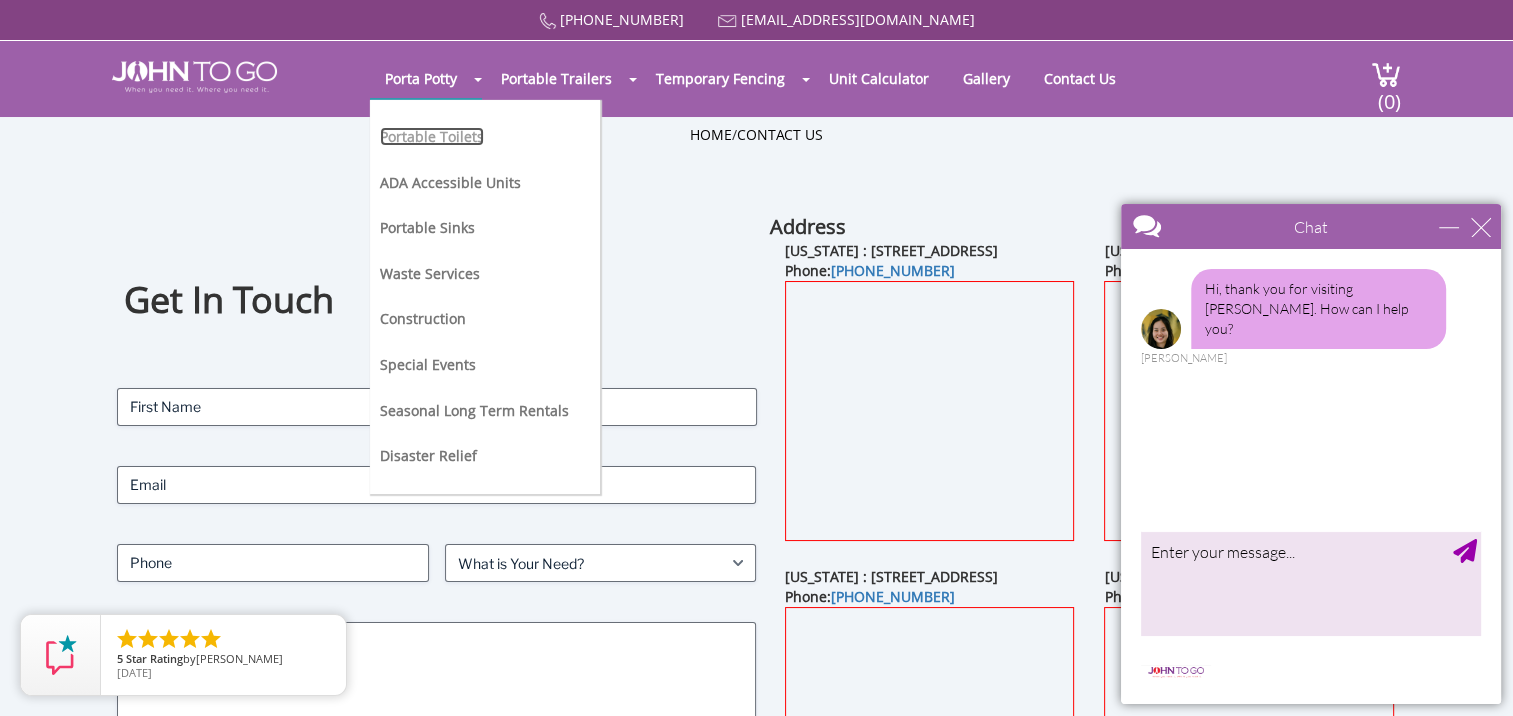 click on "Portable Toilets" at bounding box center [432, 136] 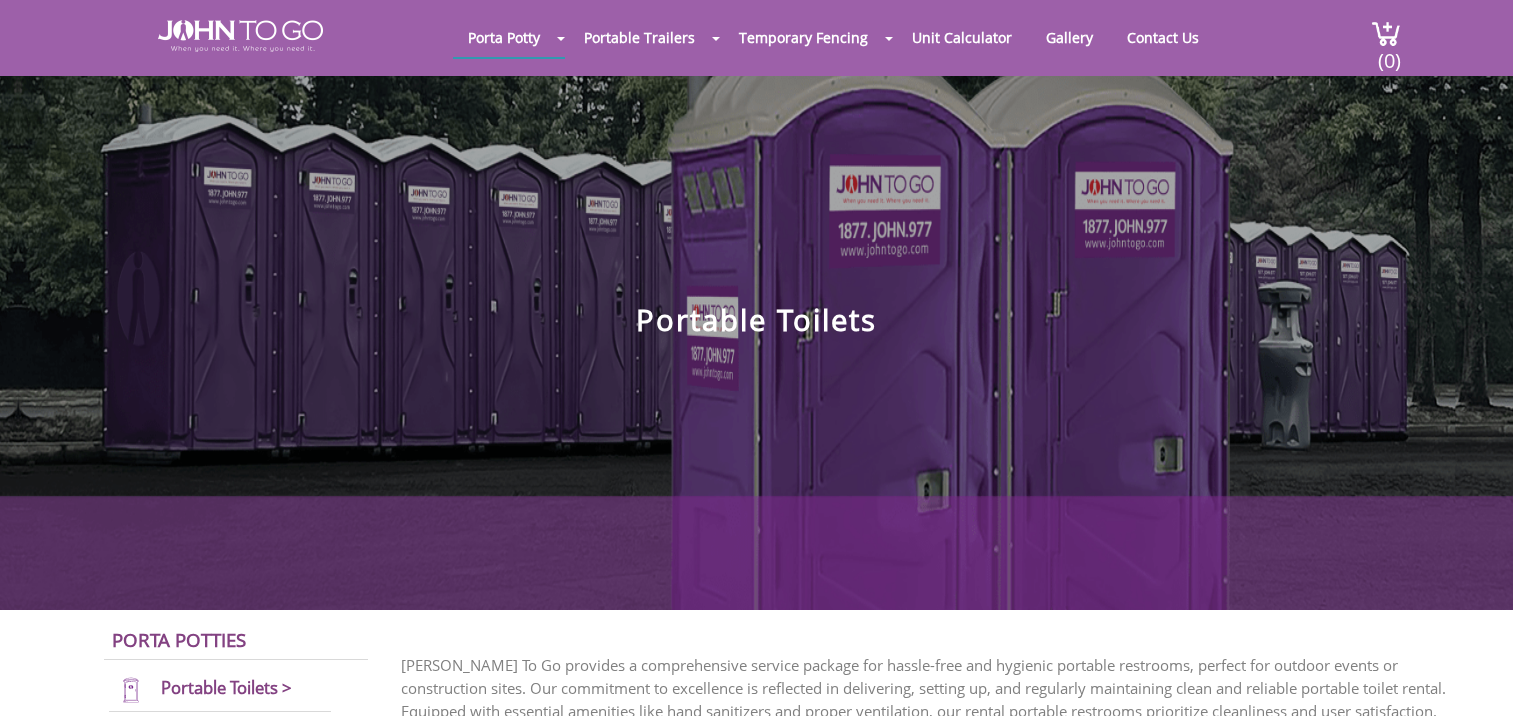 scroll, scrollTop: 0, scrollLeft: 0, axis: both 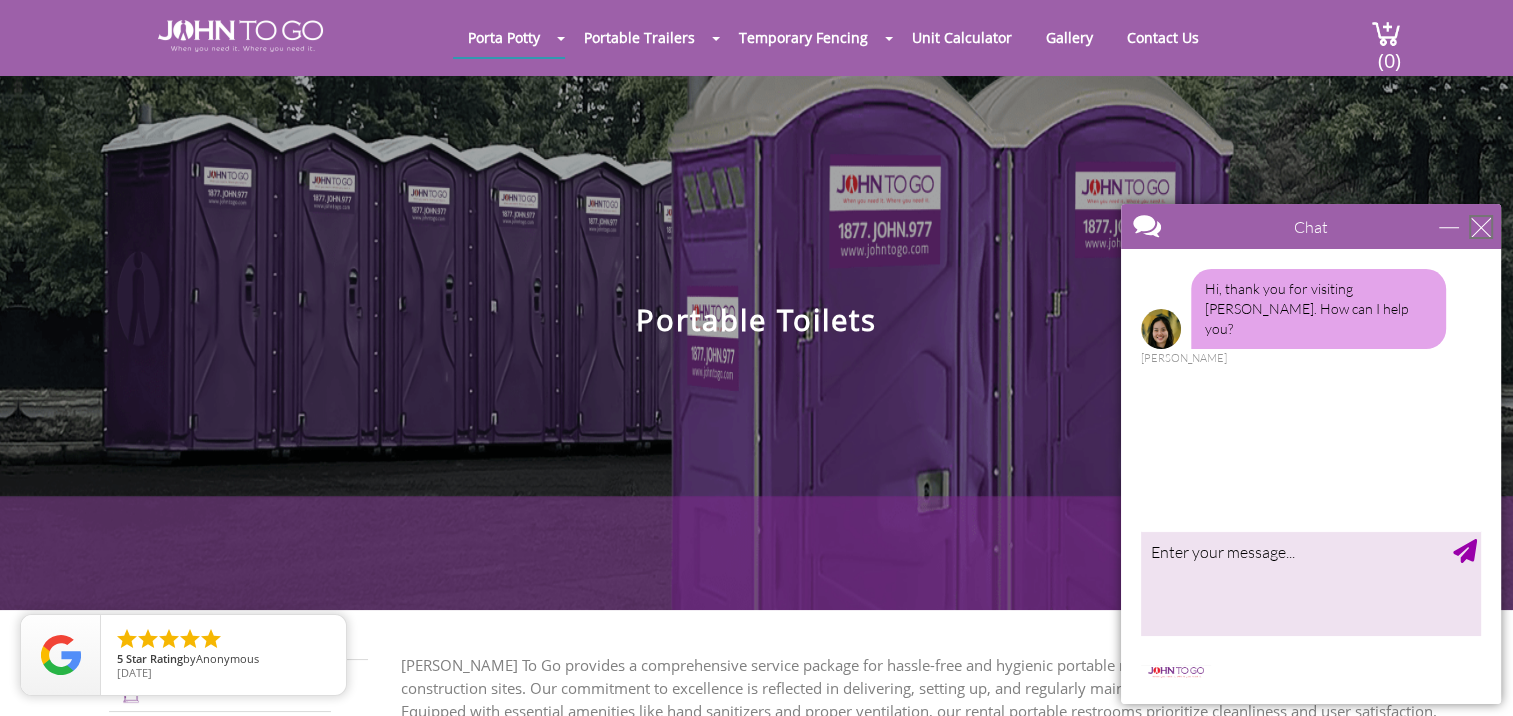 click at bounding box center [1481, 227] 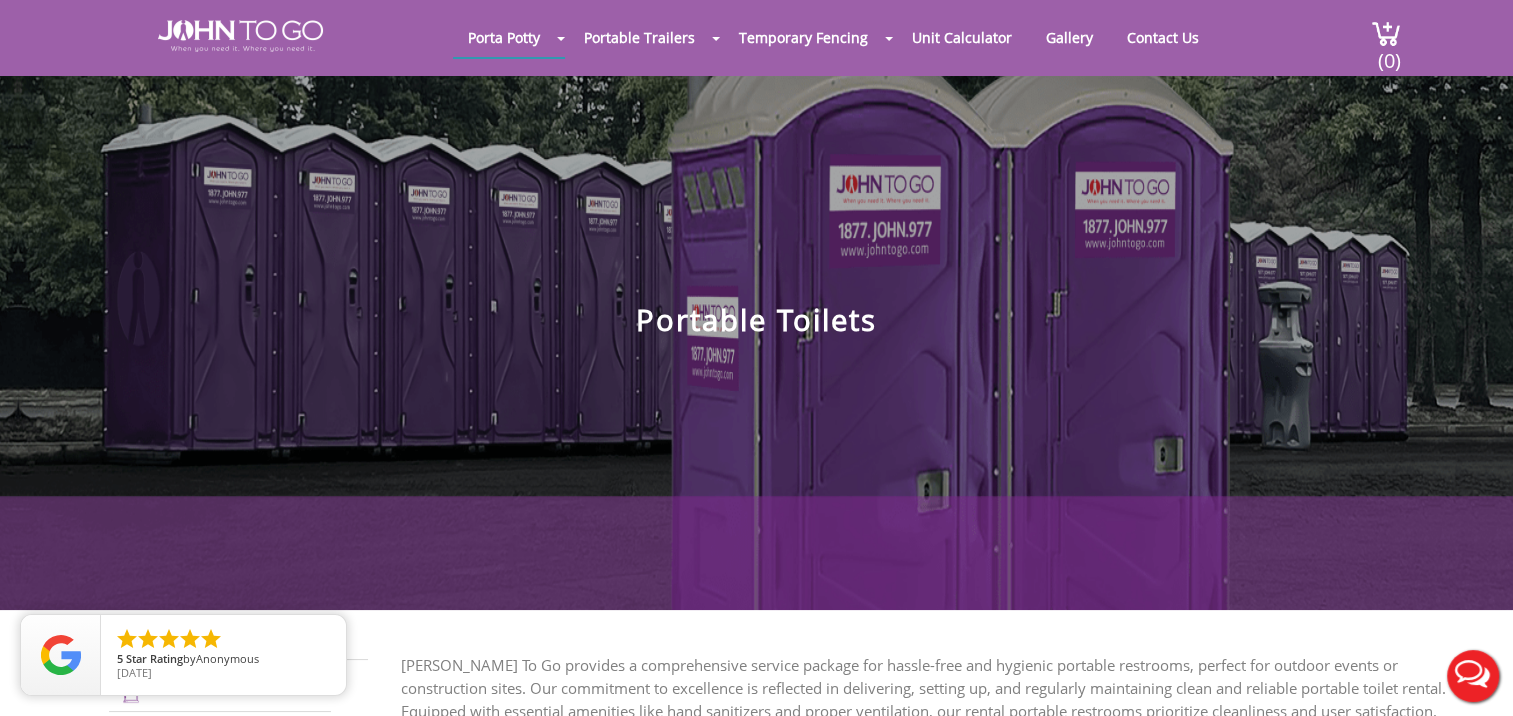 scroll, scrollTop: 0, scrollLeft: 0, axis: both 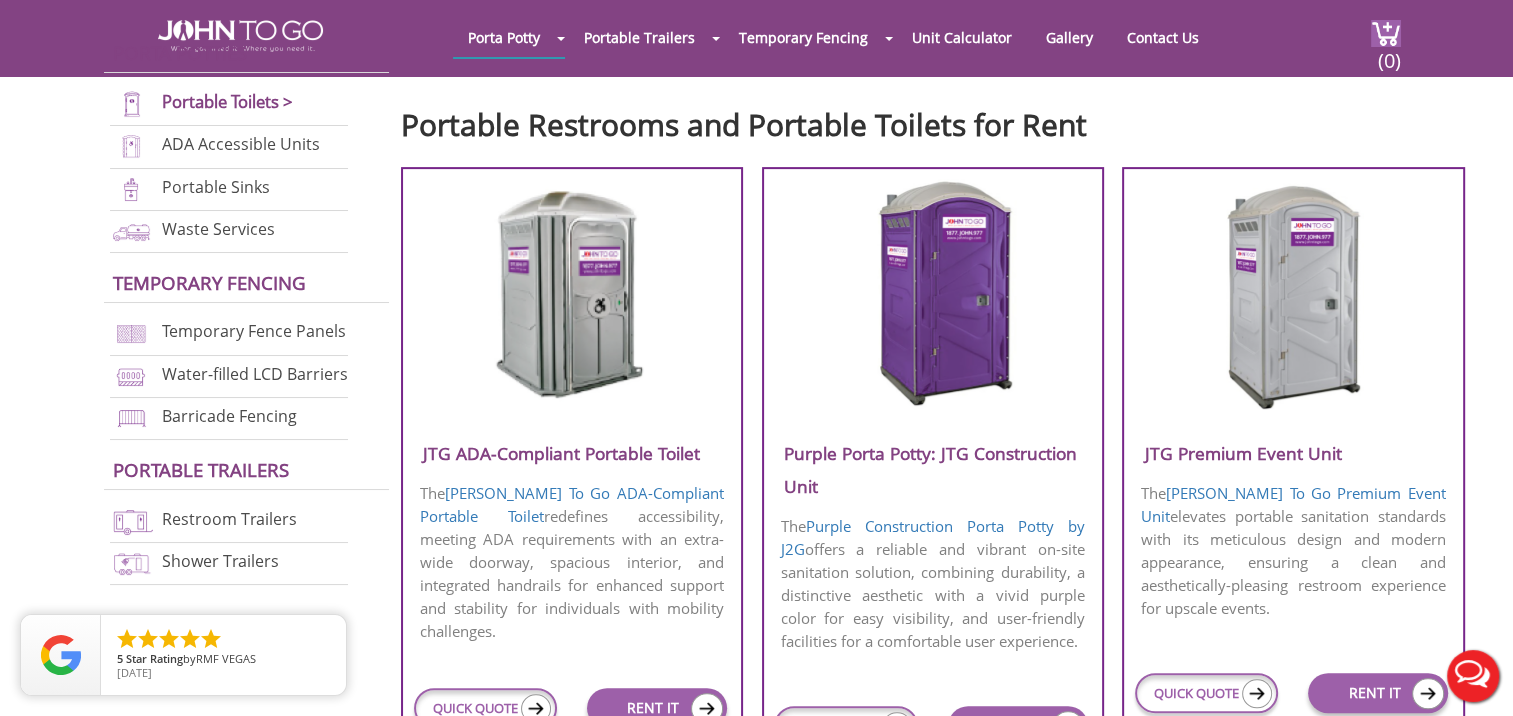 click at bounding box center [1293, 294] 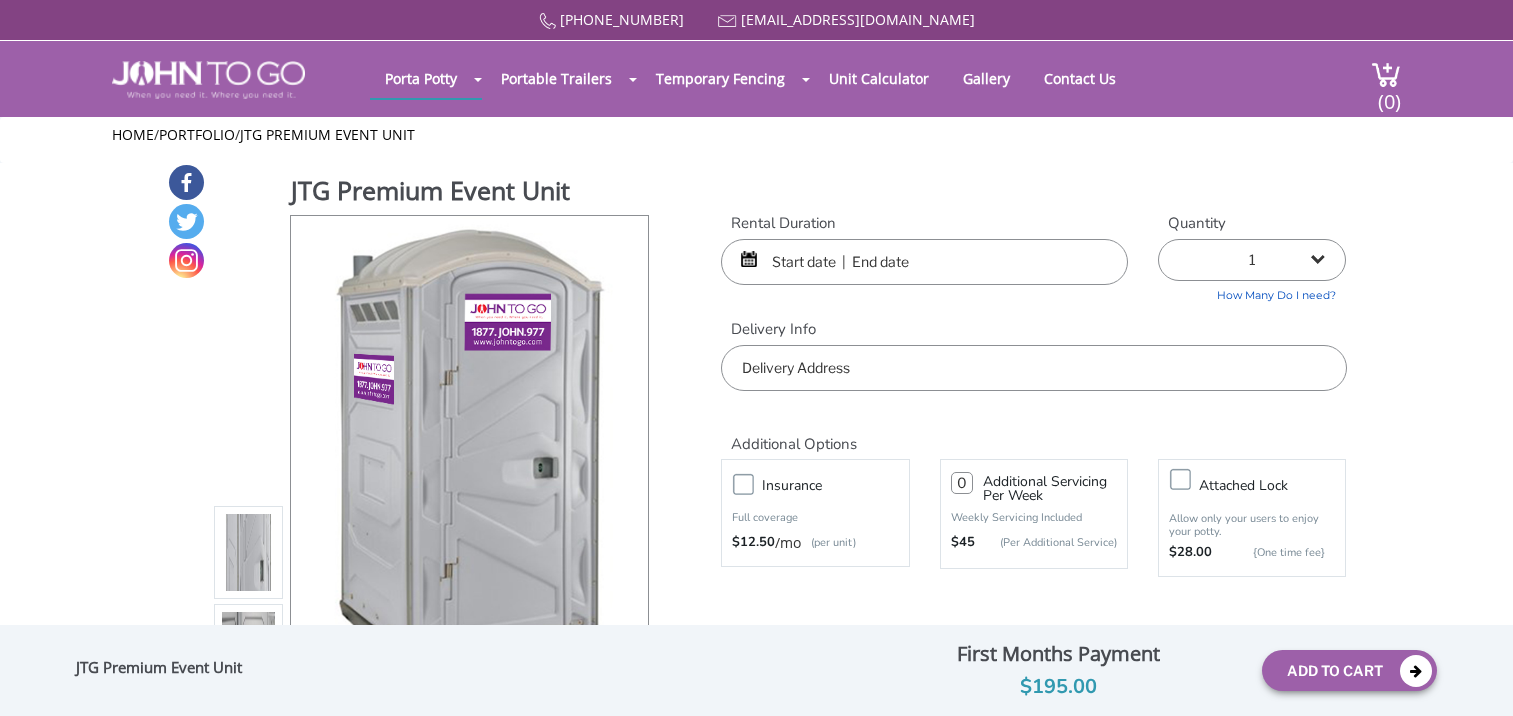 scroll, scrollTop: 0, scrollLeft: 0, axis: both 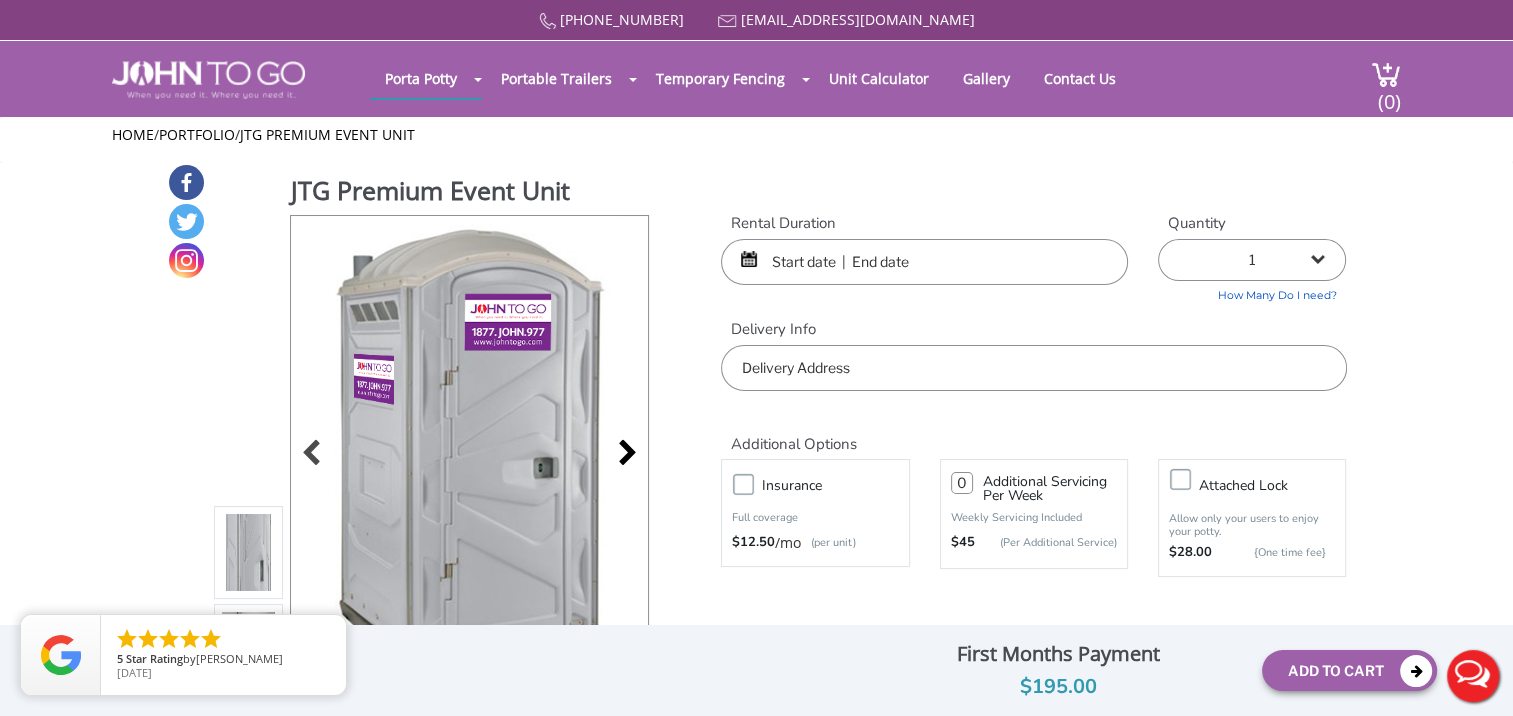click at bounding box center [622, 455] 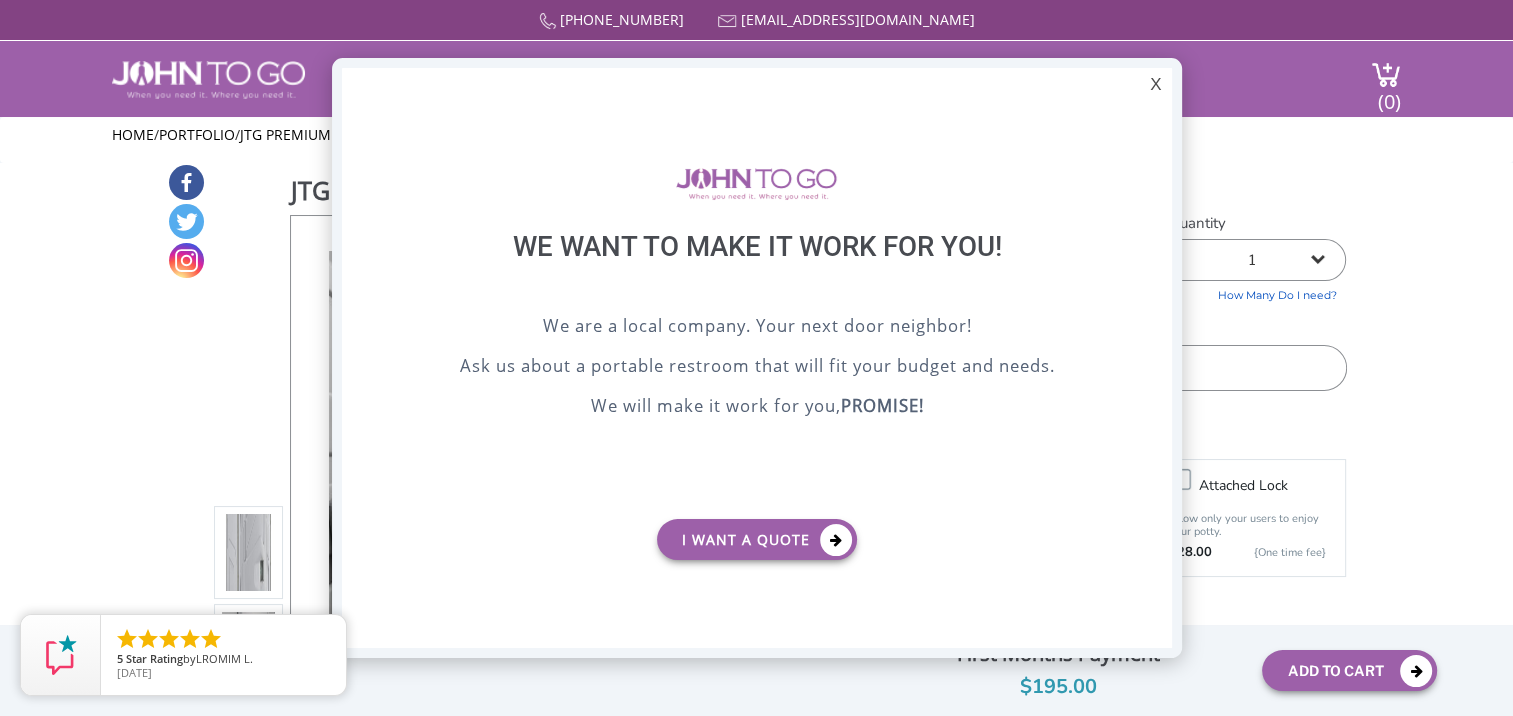scroll, scrollTop: 0, scrollLeft: 0, axis: both 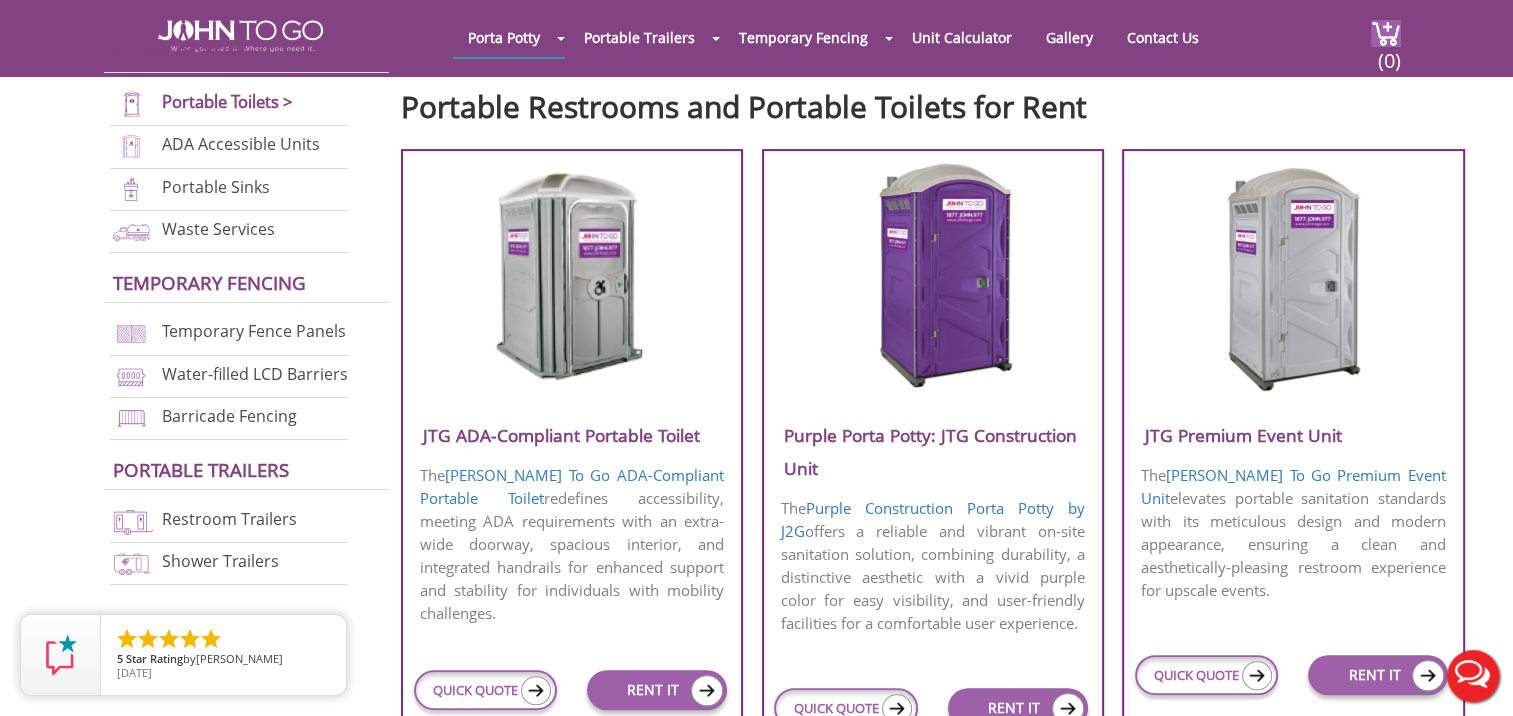 click at bounding box center (932, 276) 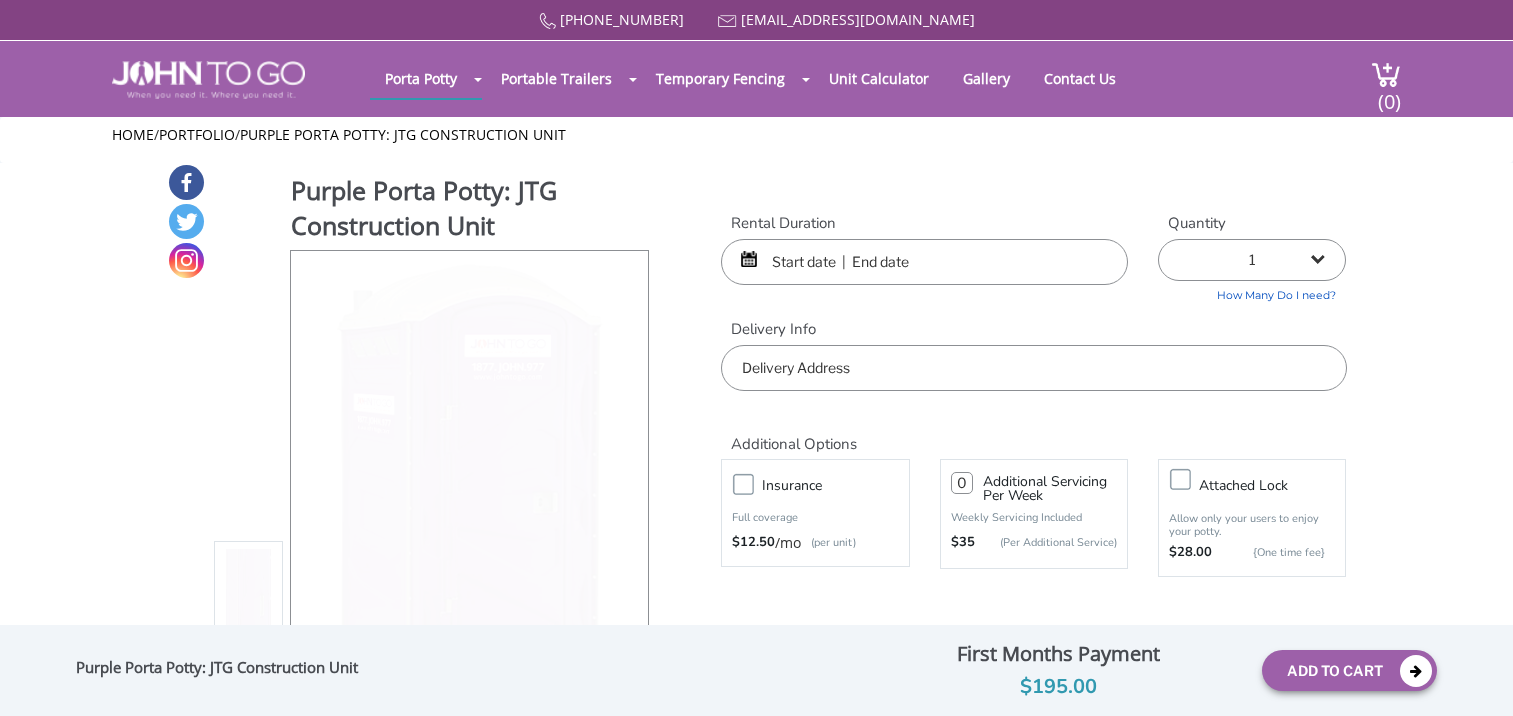 scroll, scrollTop: 0, scrollLeft: 0, axis: both 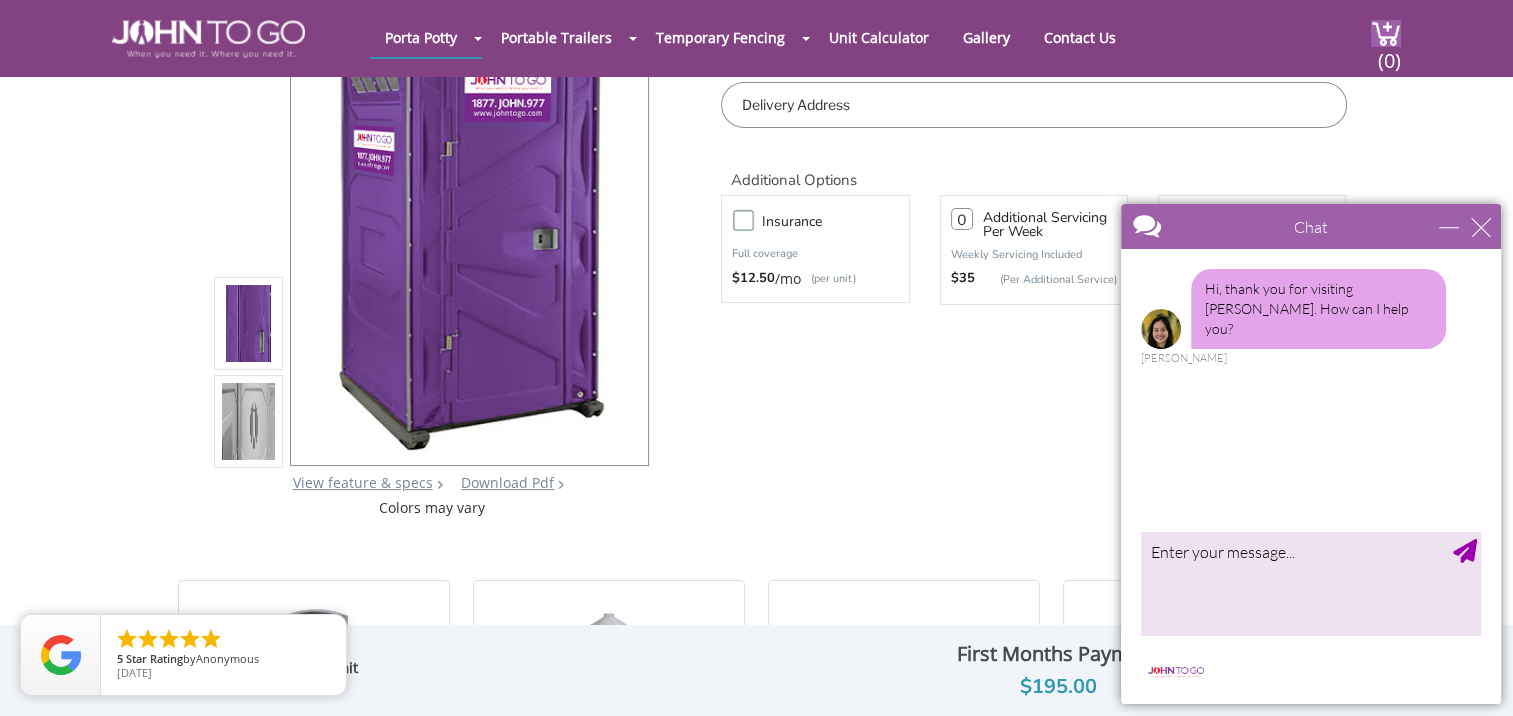 click at bounding box center (249, 423) 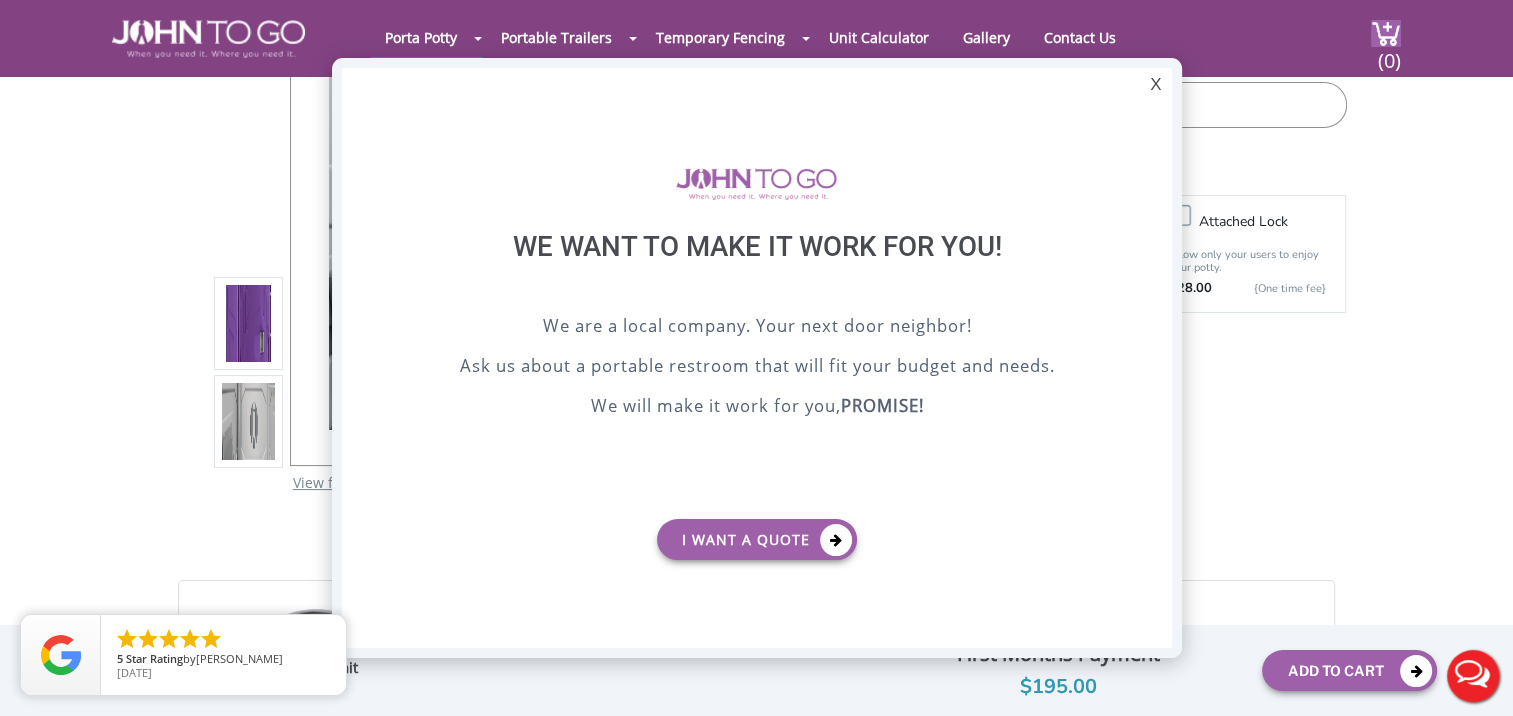 scroll, scrollTop: 0, scrollLeft: 0, axis: both 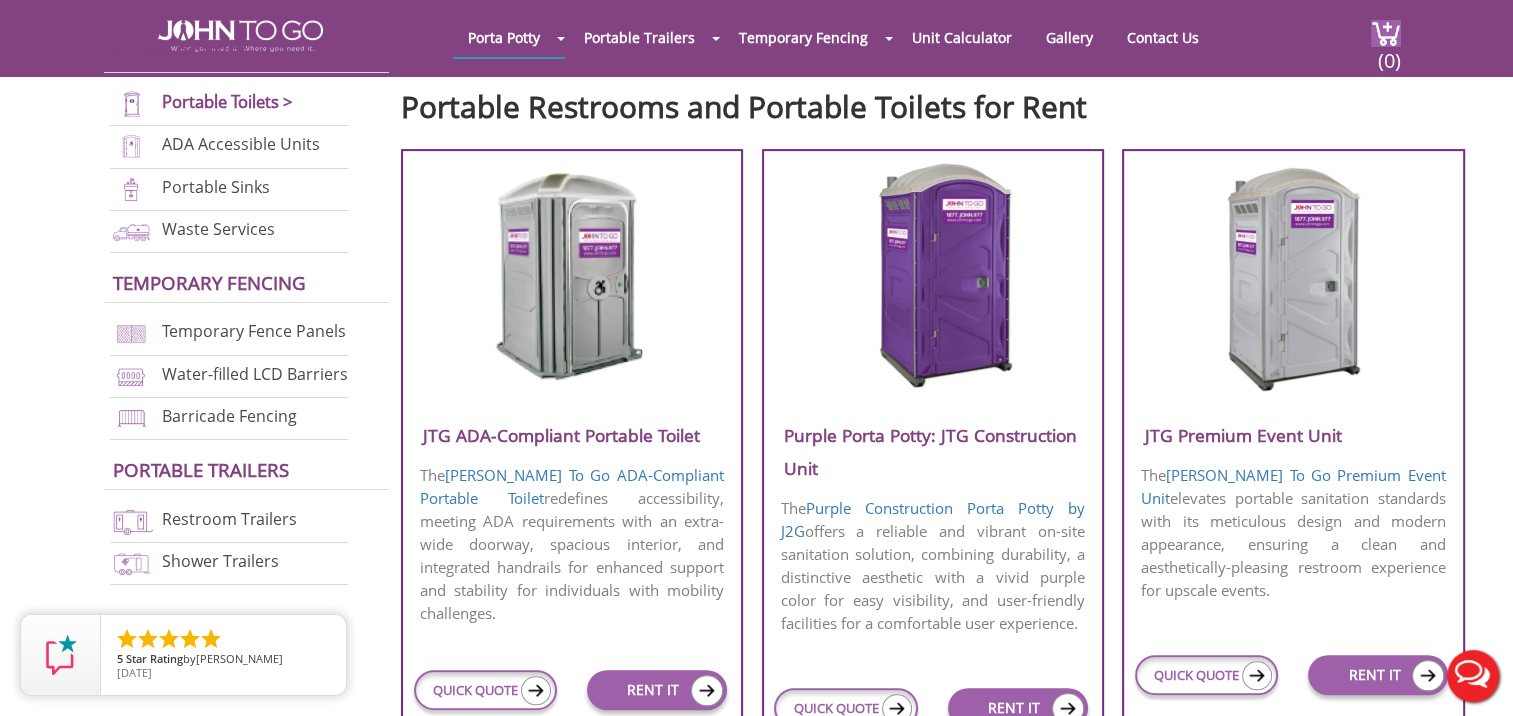 click at bounding box center [1293, 276] 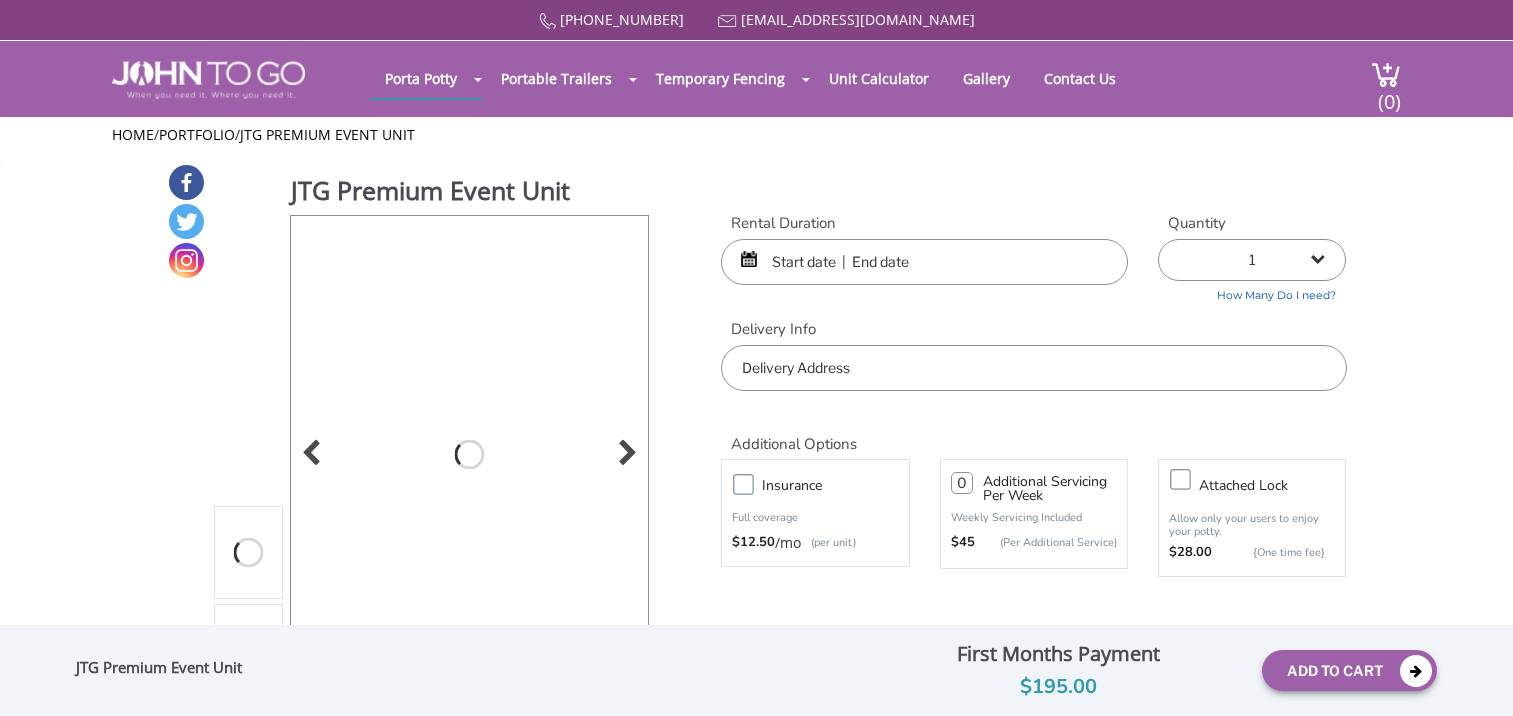 scroll, scrollTop: 0, scrollLeft: 0, axis: both 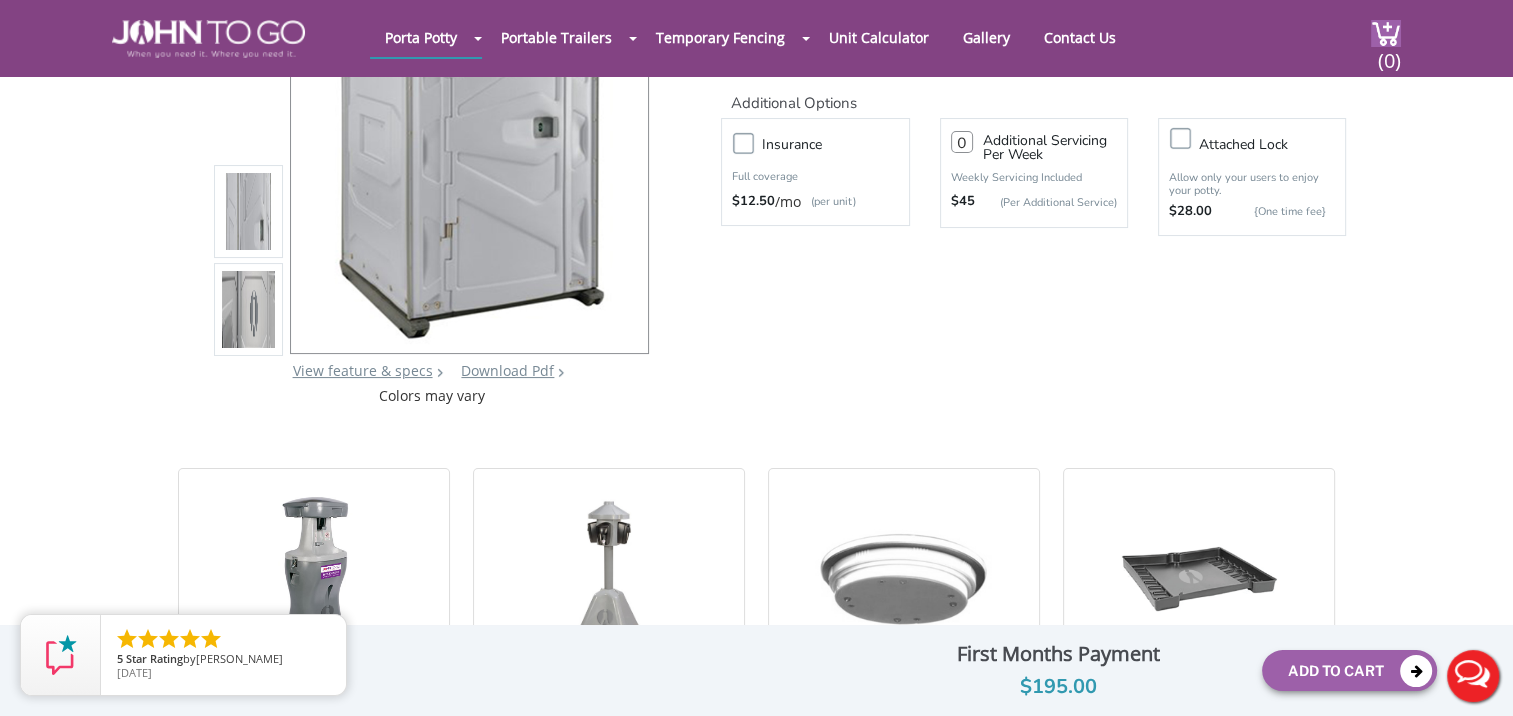 click at bounding box center [249, 311] 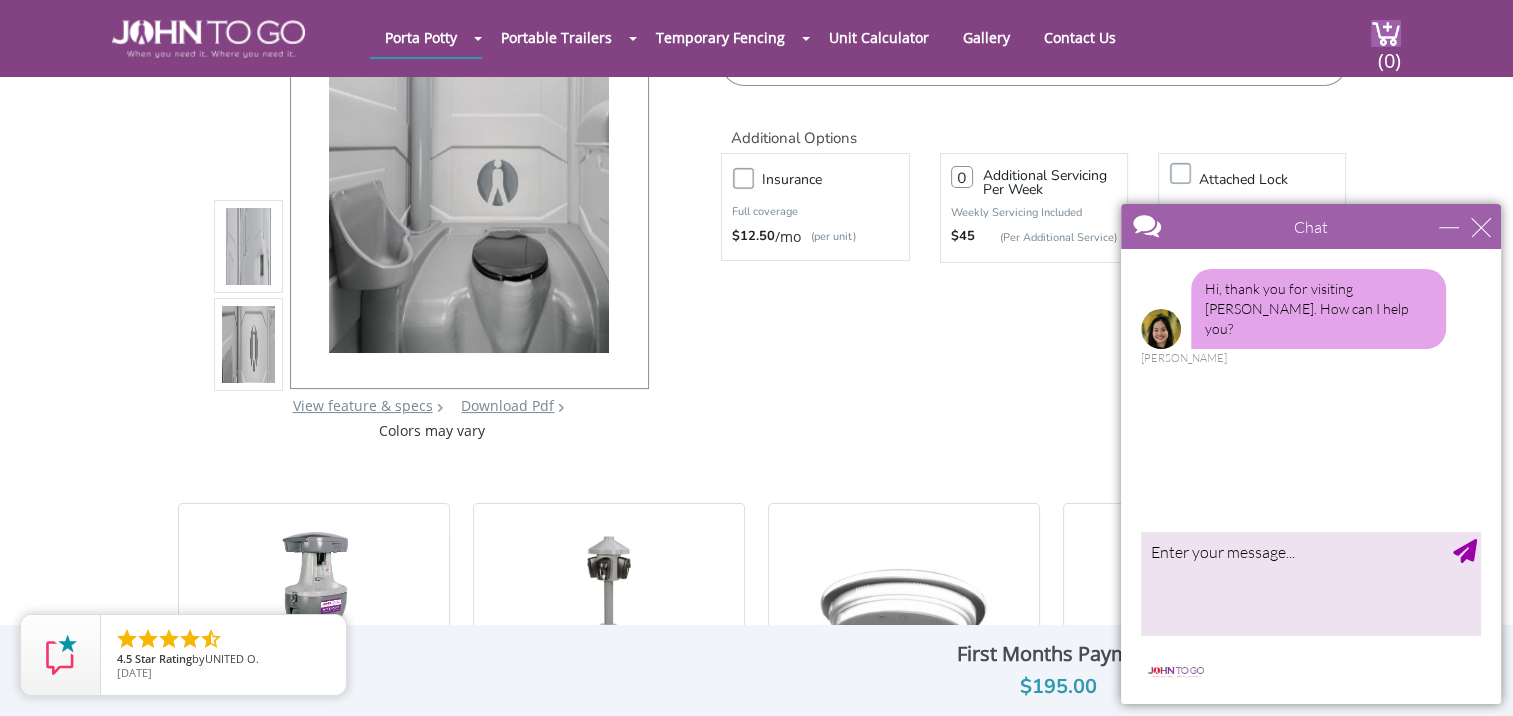 scroll, scrollTop: 0, scrollLeft: 0, axis: both 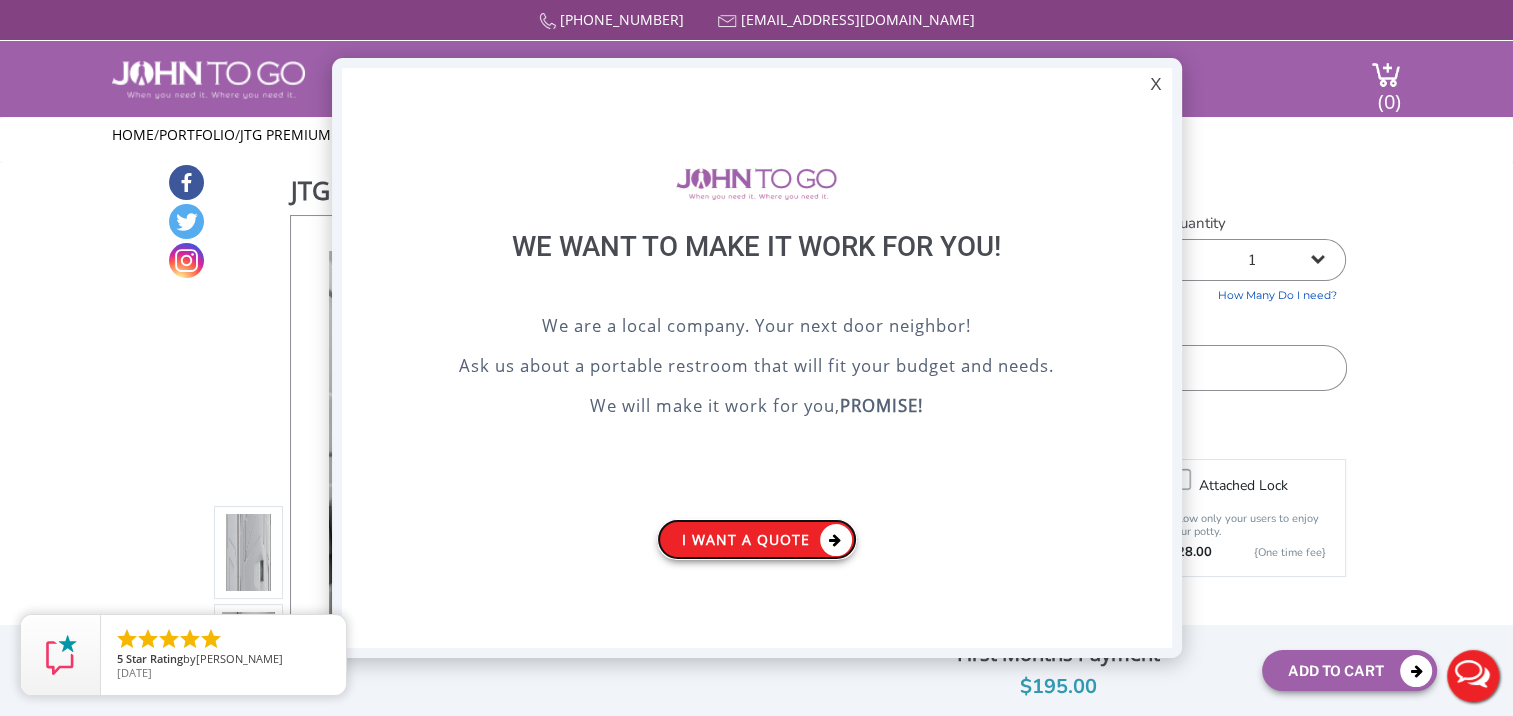 click on "I want a Quote" at bounding box center [757, 539] 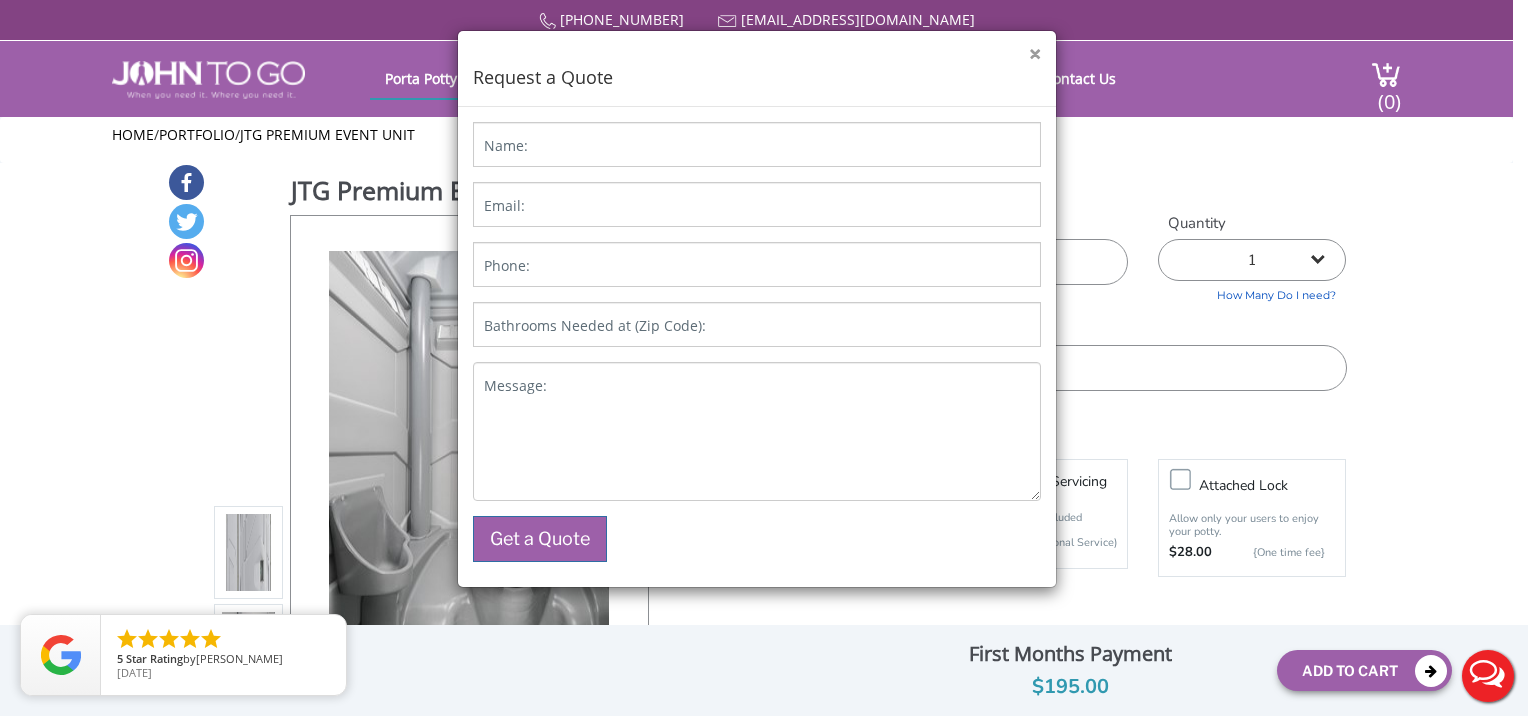 click on "×" at bounding box center [1035, 54] 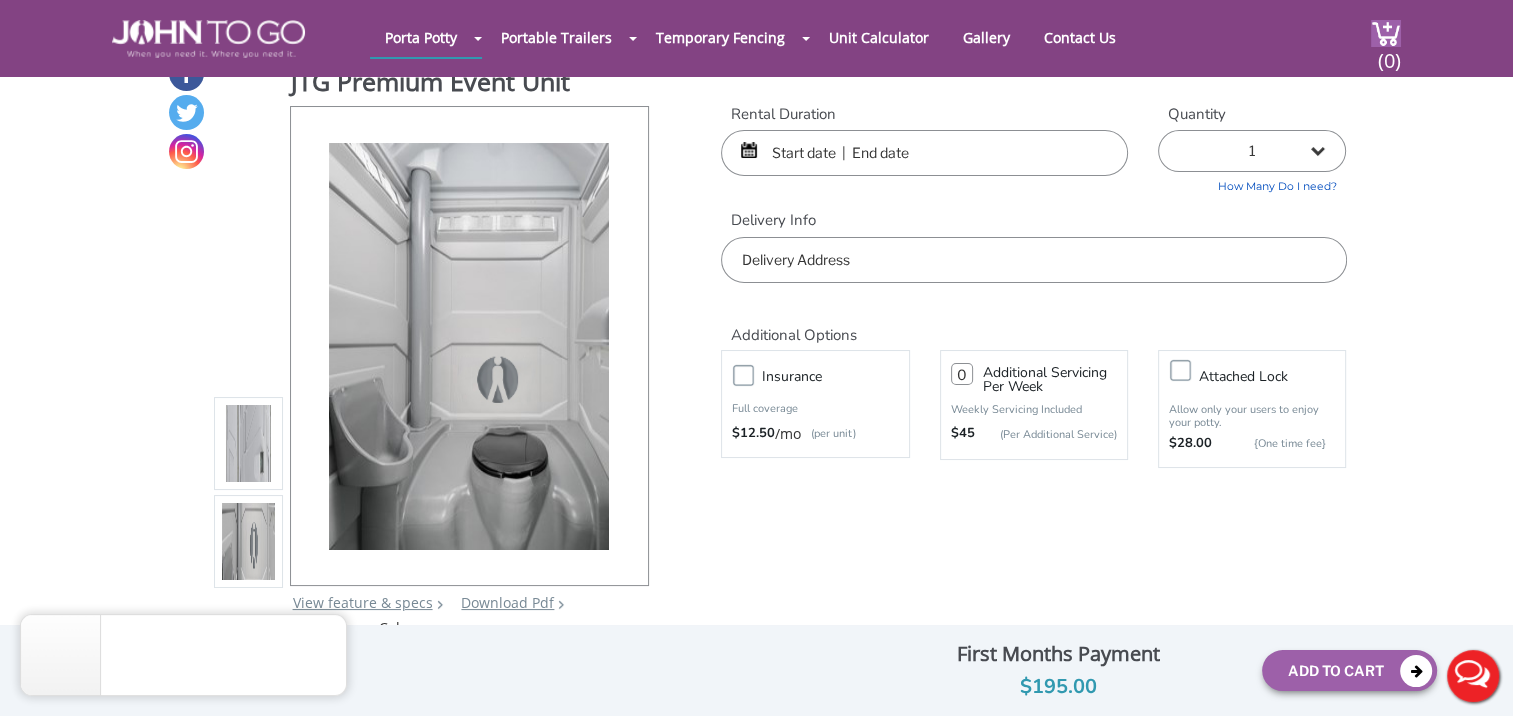 scroll, scrollTop: 0, scrollLeft: 0, axis: both 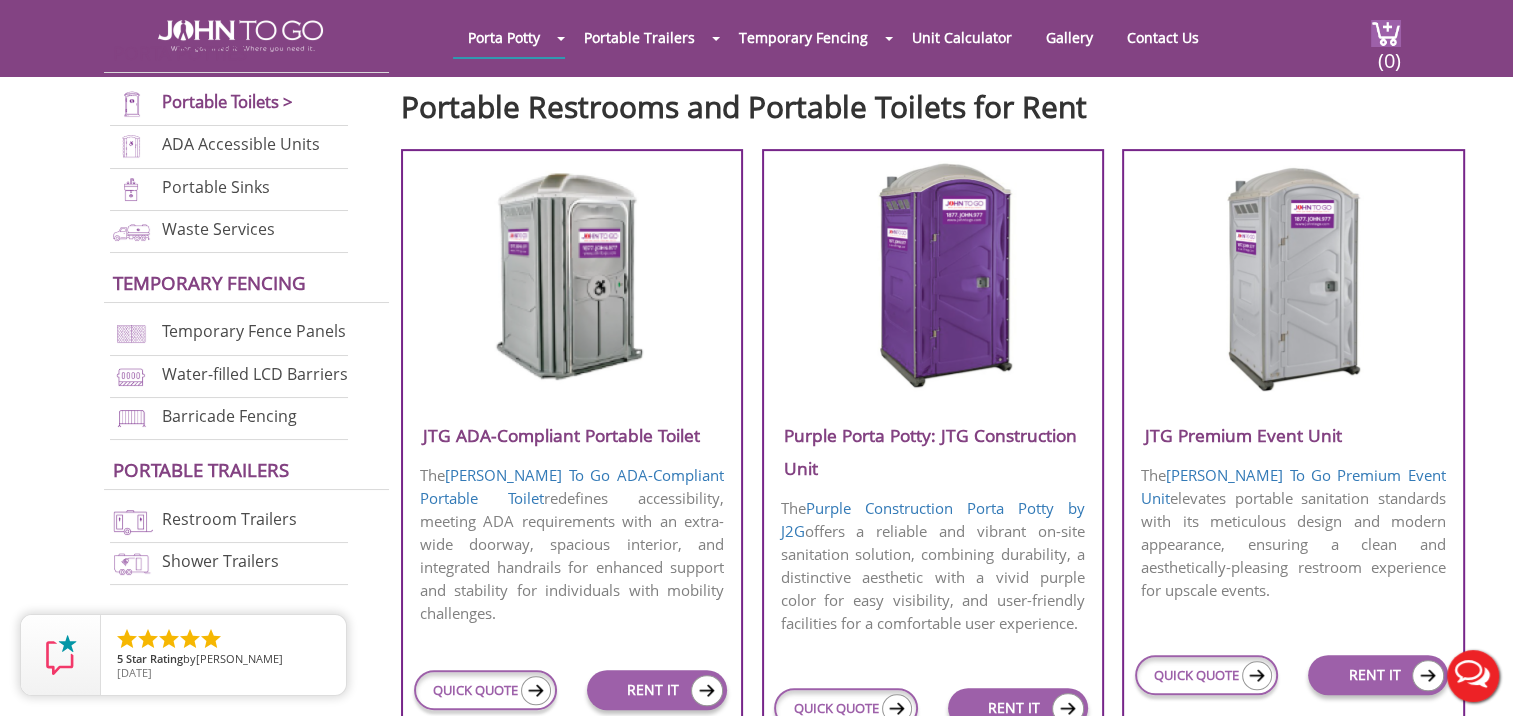 click at bounding box center (932, 276) 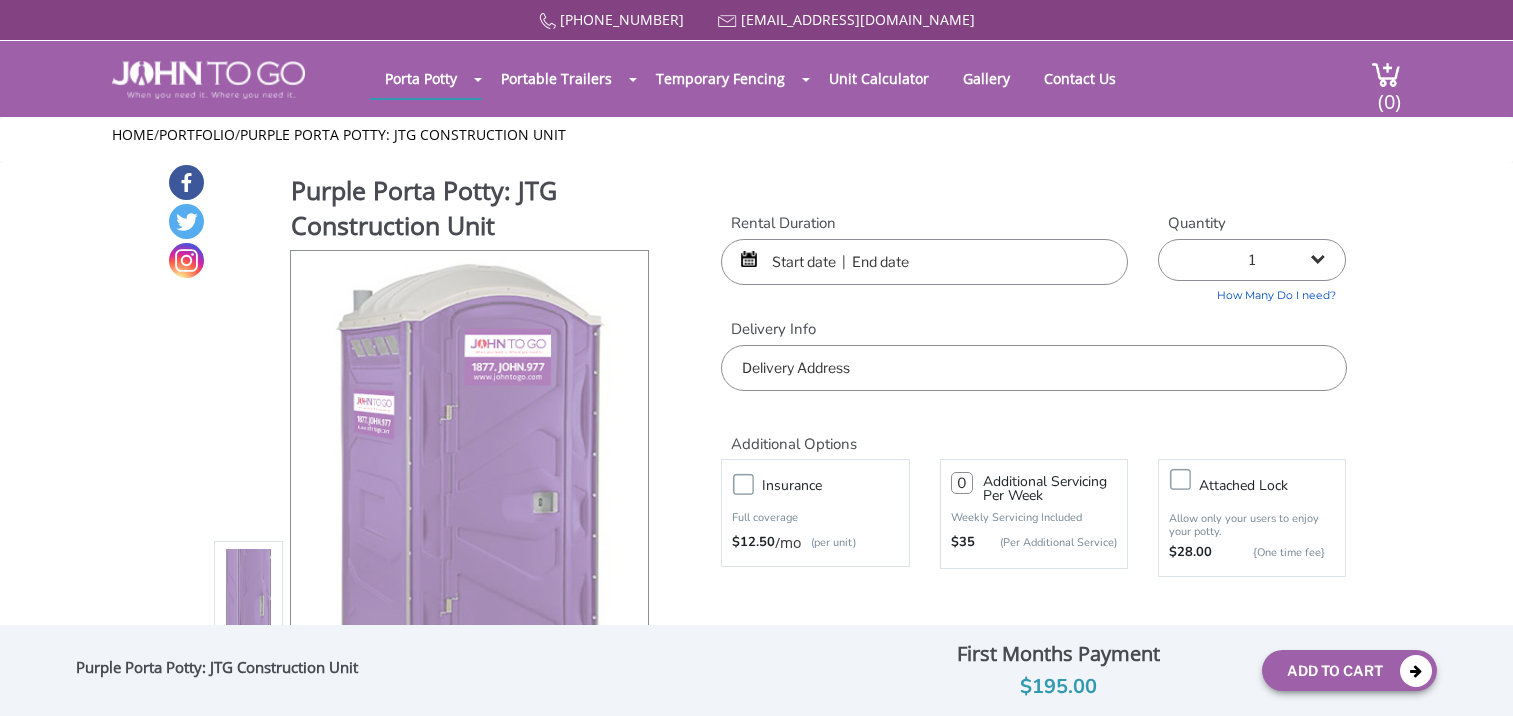 scroll, scrollTop: 0, scrollLeft: 0, axis: both 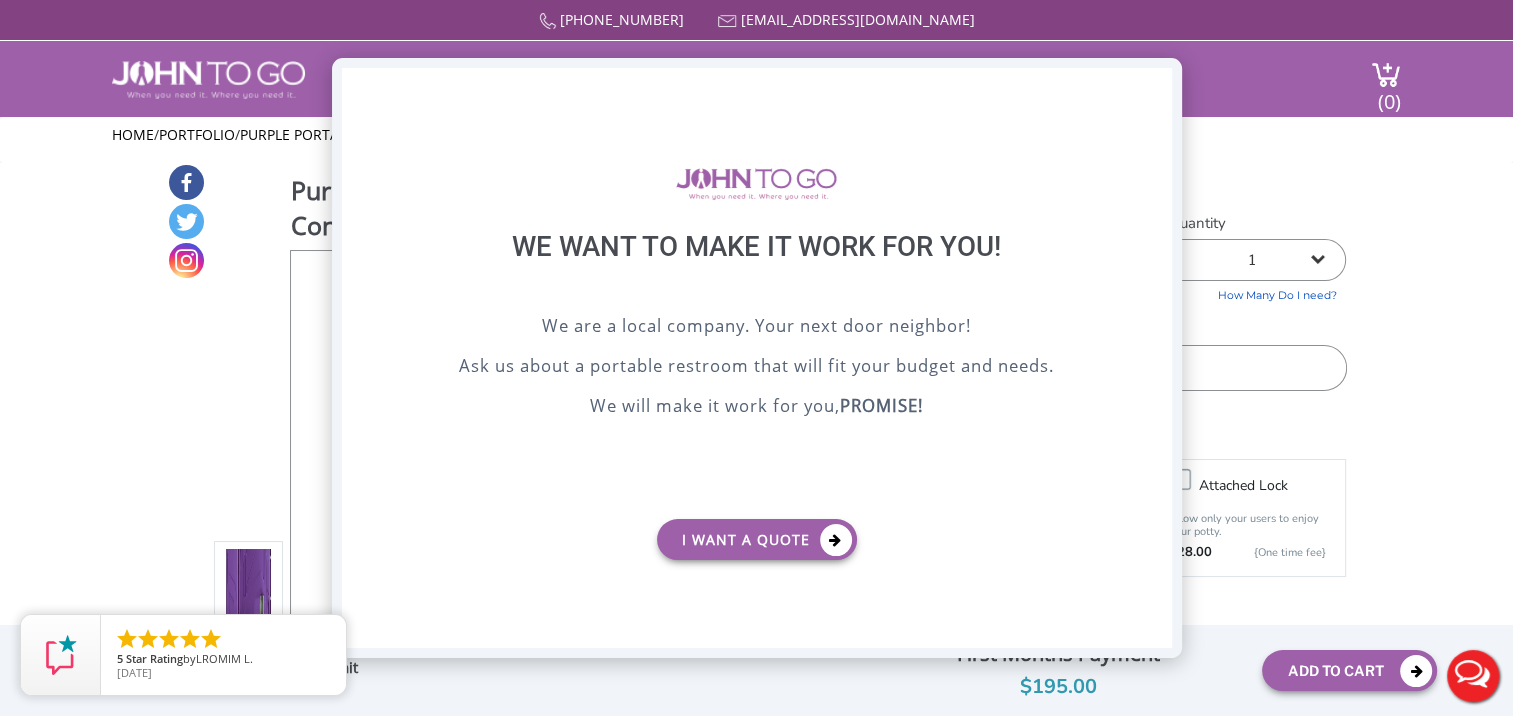 click on "X" at bounding box center [1155, 85] 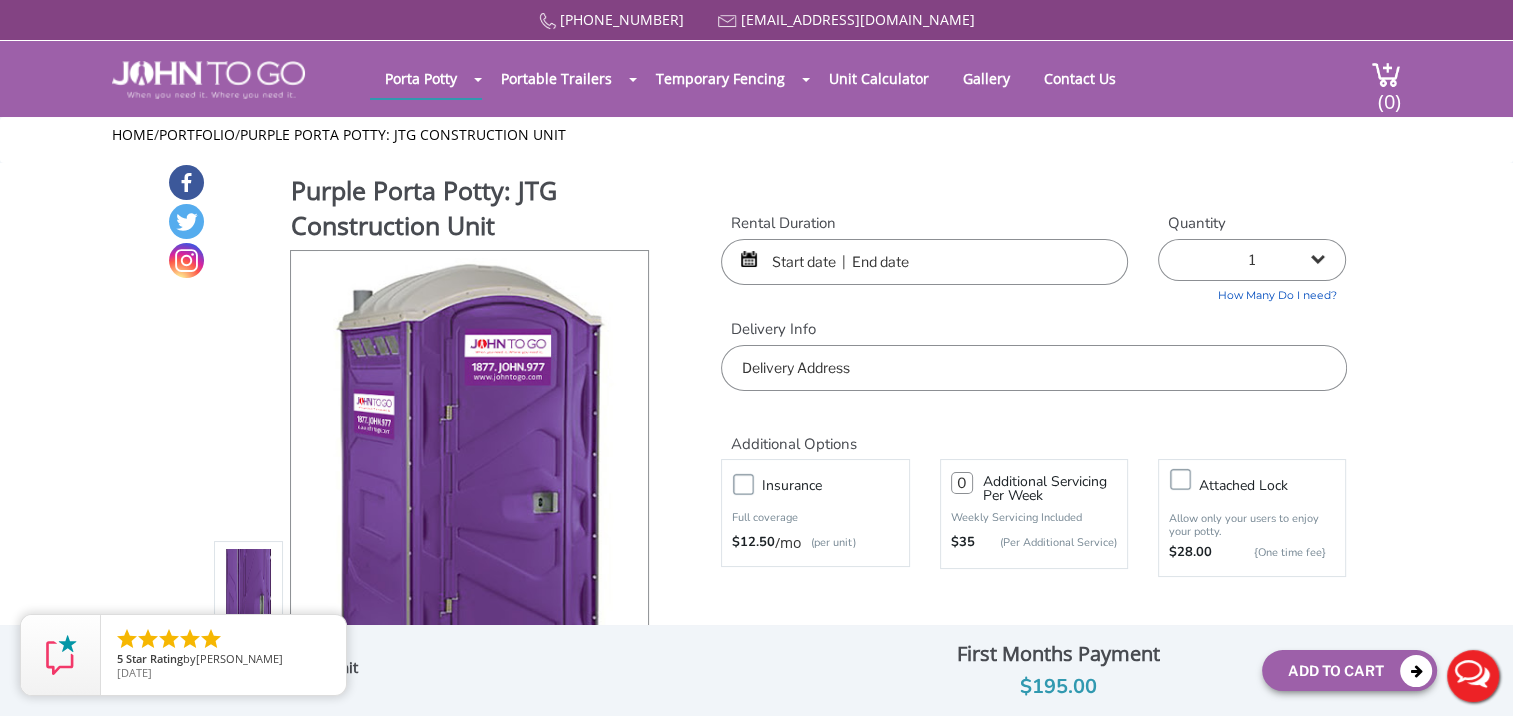 drag, startPoint x: 1108, startPoint y: 21, endPoint x: 1432, endPoint y: 164, distance: 354.15393 